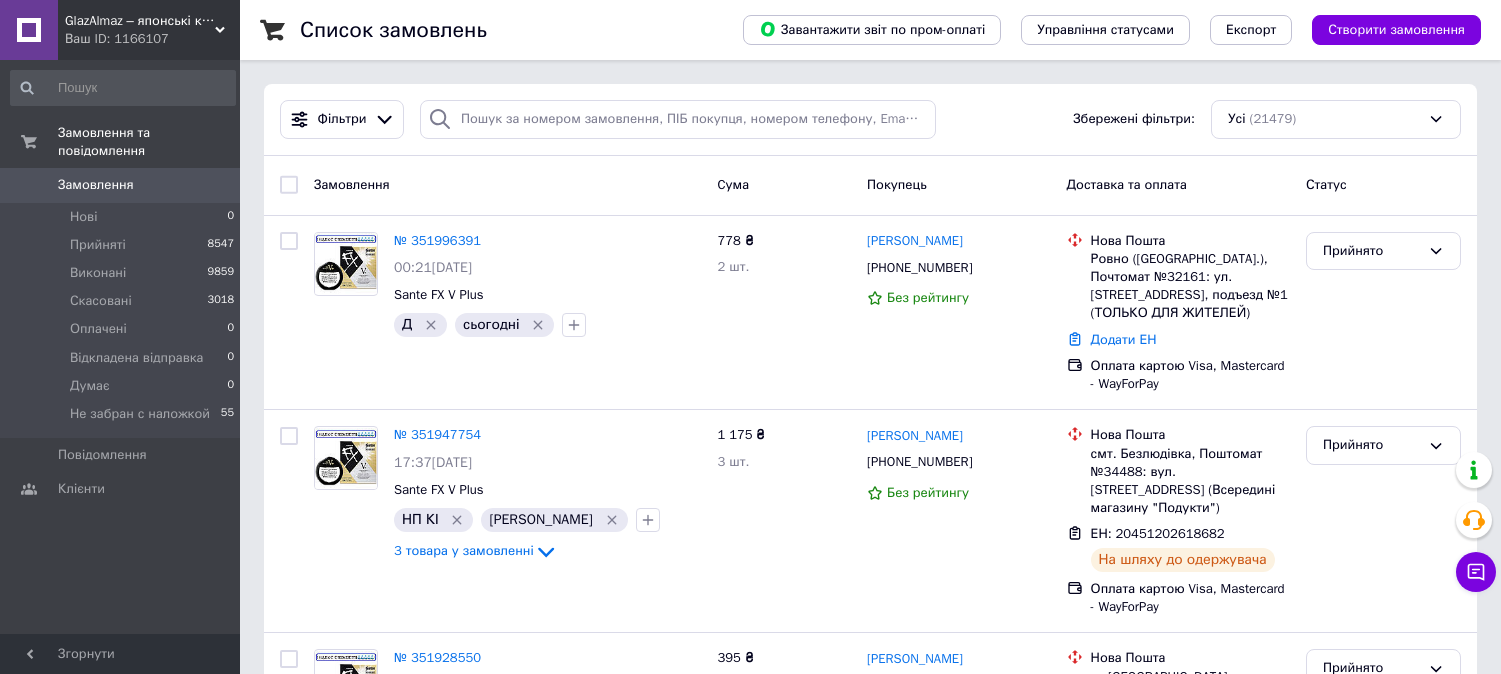 scroll, scrollTop: 0, scrollLeft: 0, axis: both 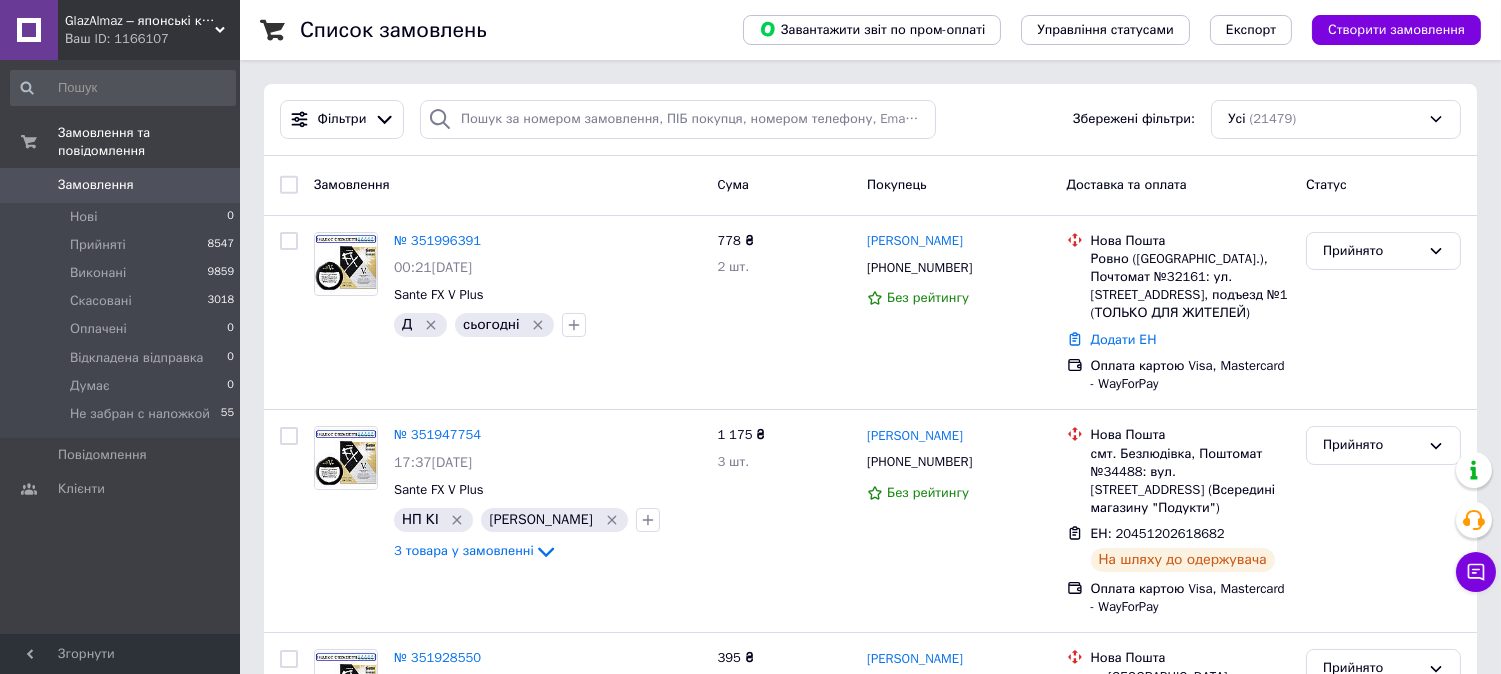 click on "GlazAlmaz – японські краплі для очей" at bounding box center [140, 21] 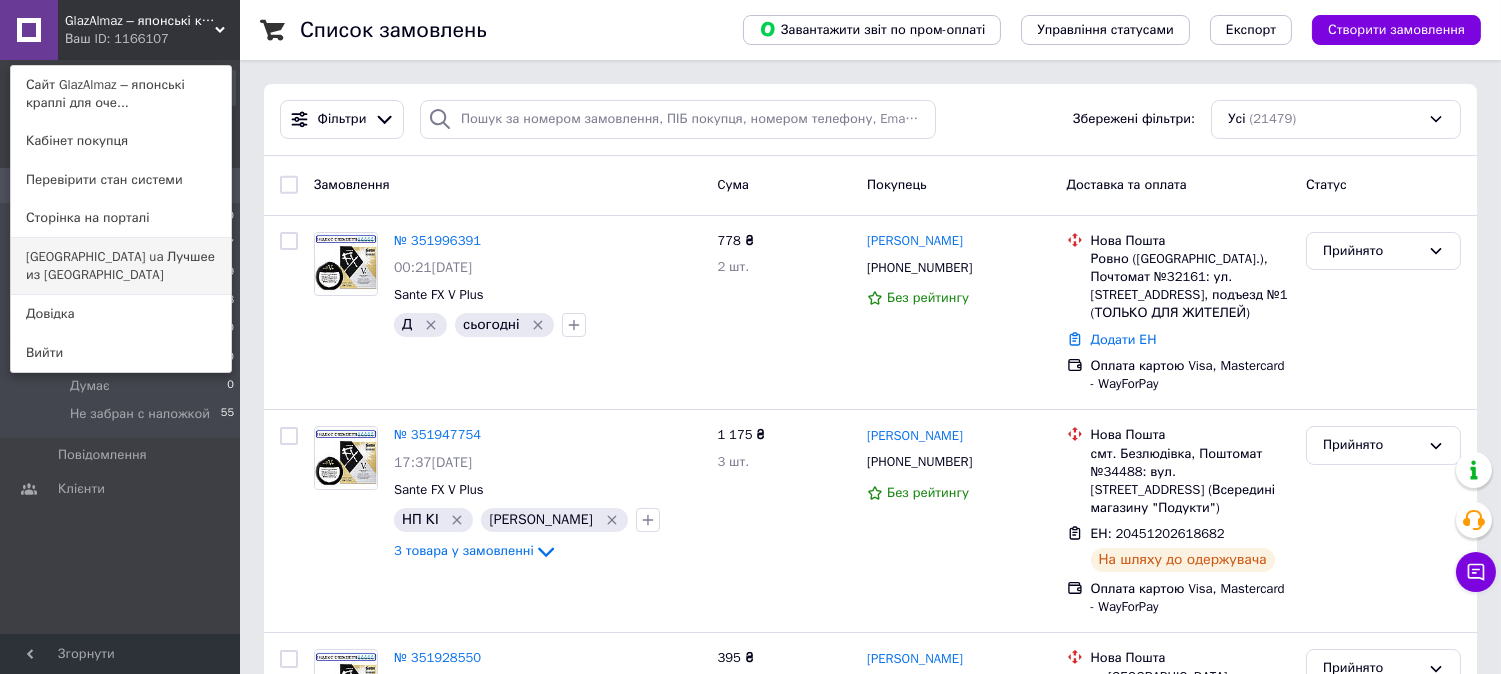 click on "[GEOGRAPHIC_DATA] ua Лучшее из [GEOGRAPHIC_DATA]" at bounding box center [121, 266] 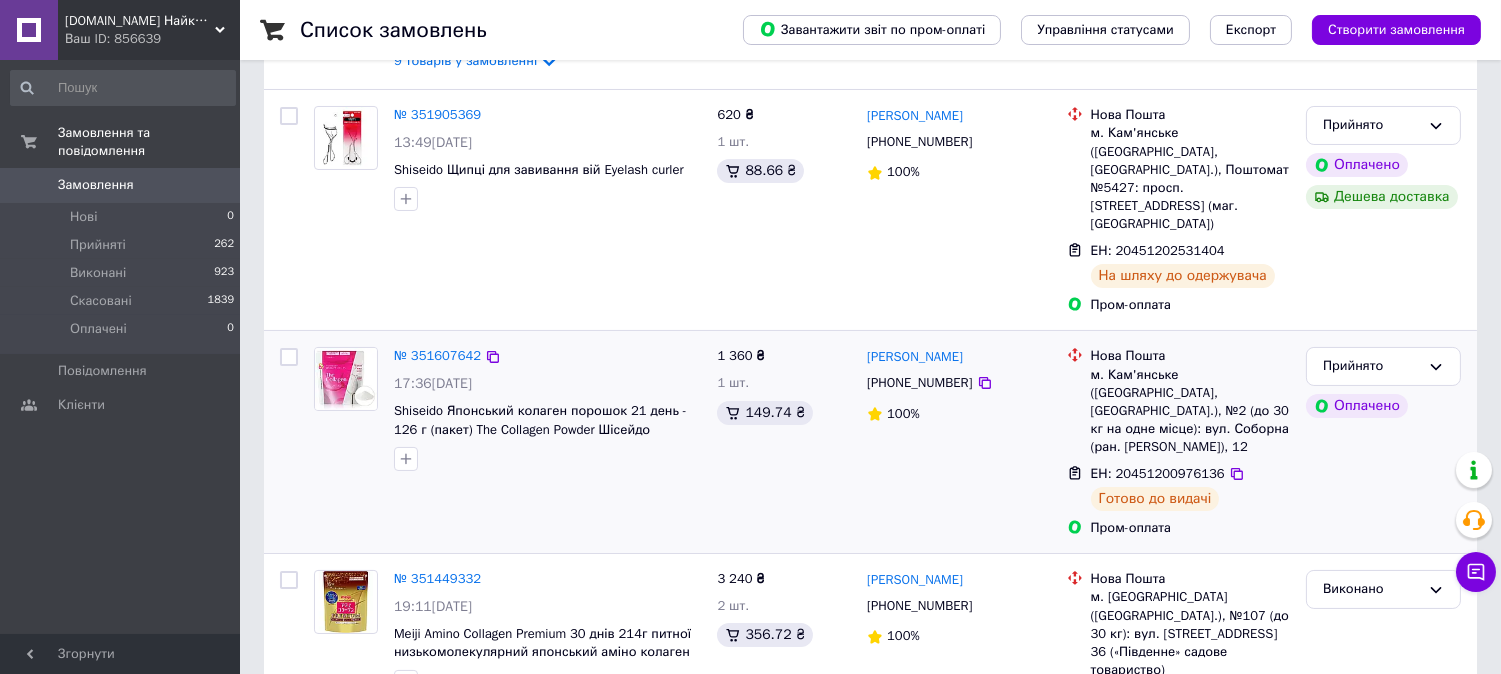 scroll, scrollTop: 444, scrollLeft: 0, axis: vertical 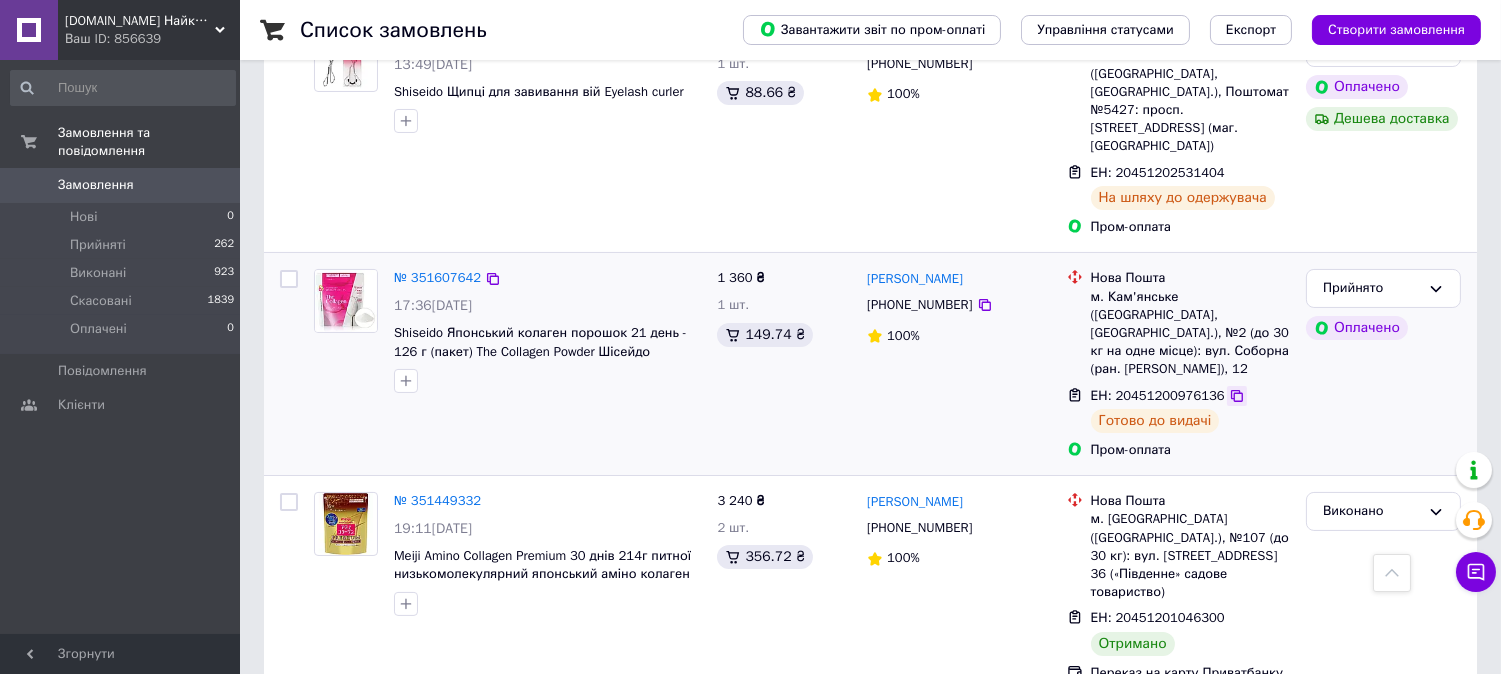 click 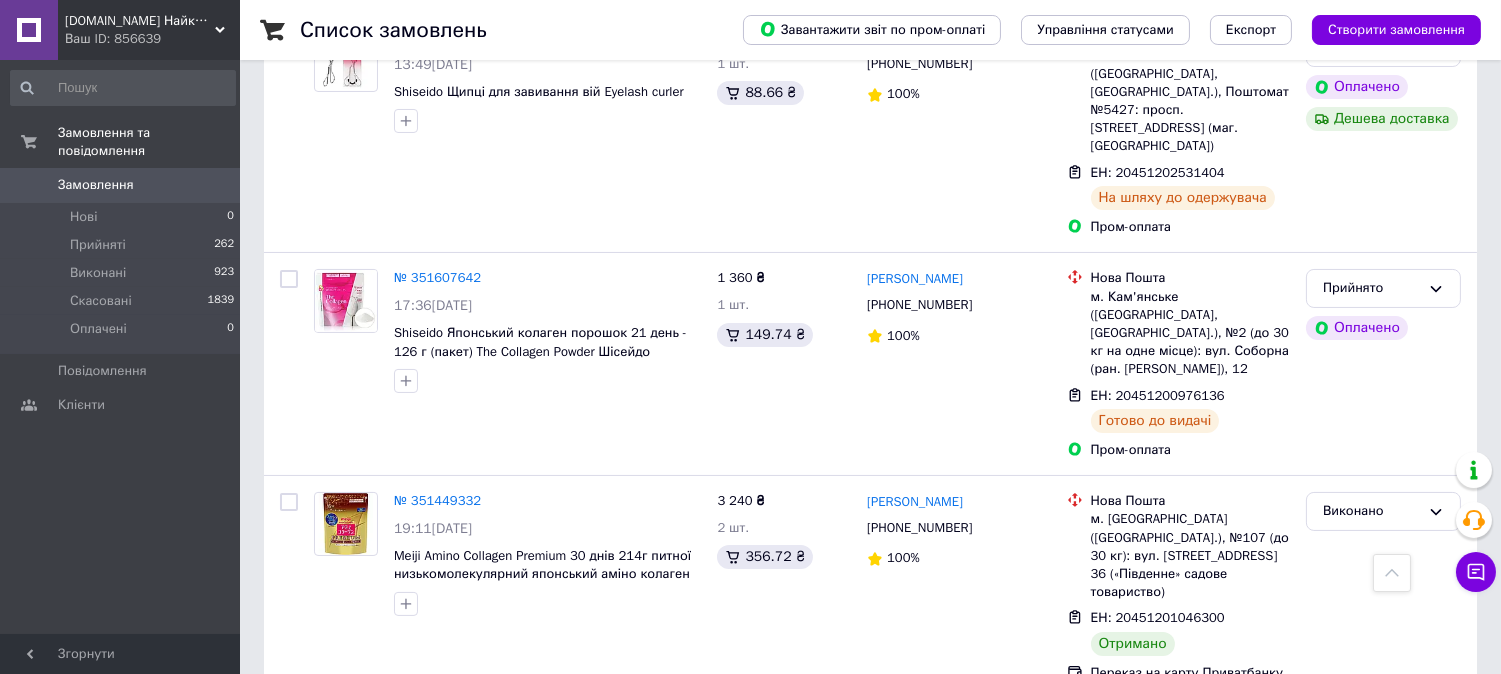 click on "Список замовлень   Завантажити звіт по пром-оплаті Управління статусами Експорт Створити замовлення Фільтри Збережені фільтри: Усі (3024) Замовлення Cума Покупець Доставка та оплата Статус Згенеруйте або додайте ЕН у замовлення, щоб отримати оплату № 352004557 07:28, 10.07.2025 La Sincere Lipoderm Омолaжівающая маска з золотом 10x40 г Goldure Mask G006 9 товарів у замовленні 13 961 ₴ 9 шт. 1 677.40 ₴ Ковалевская Елизавета +380931030009 100% Нова Пошта Дніпро, №103 (до 30 кг): смт. Слобожанське, вул. Володимирська, 1, корп. 2, прим. 92 Додати ЕН Пром-оплата Прийнято Оплачено № 351905369 13:49, 09.07.2025 620 ₴ 1 шт. 88.66 ₴ 100% 100%" at bounding box center (870, 9698) 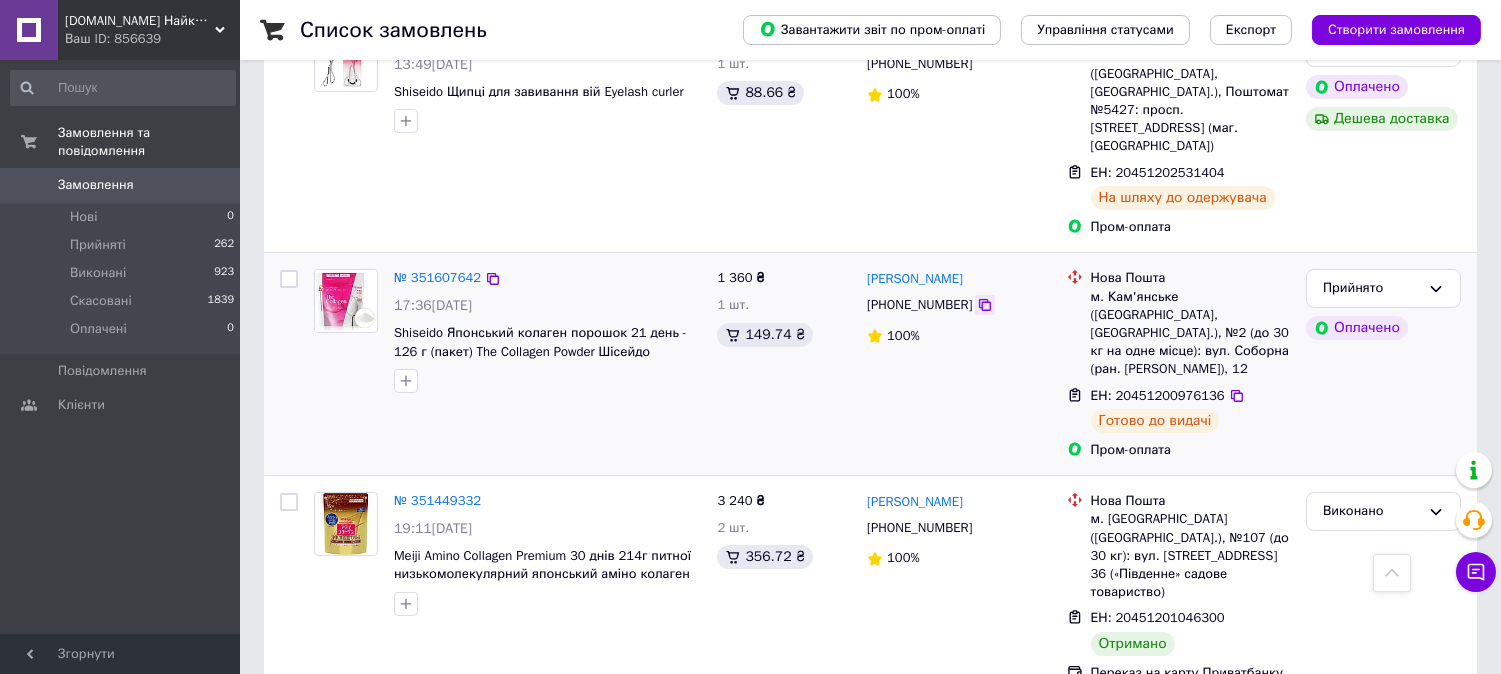 click 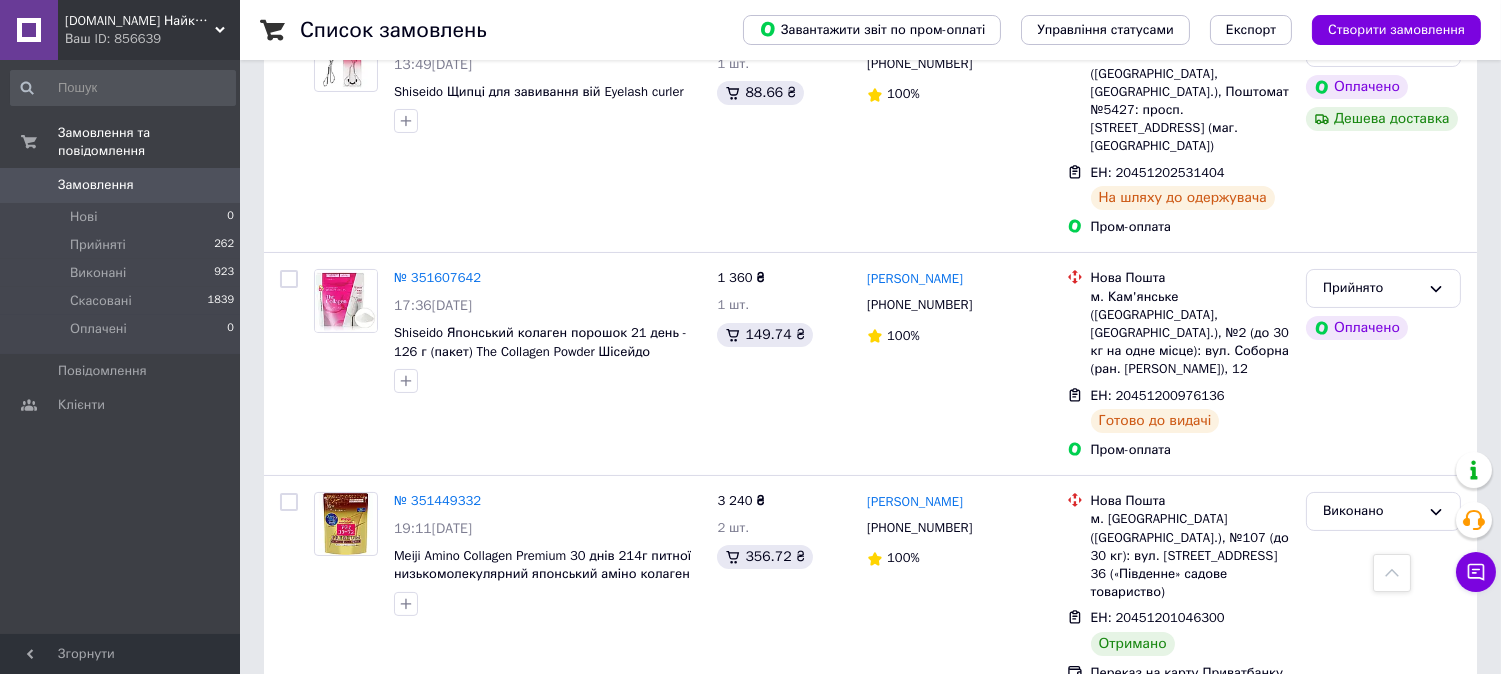 scroll, scrollTop: 0, scrollLeft: 0, axis: both 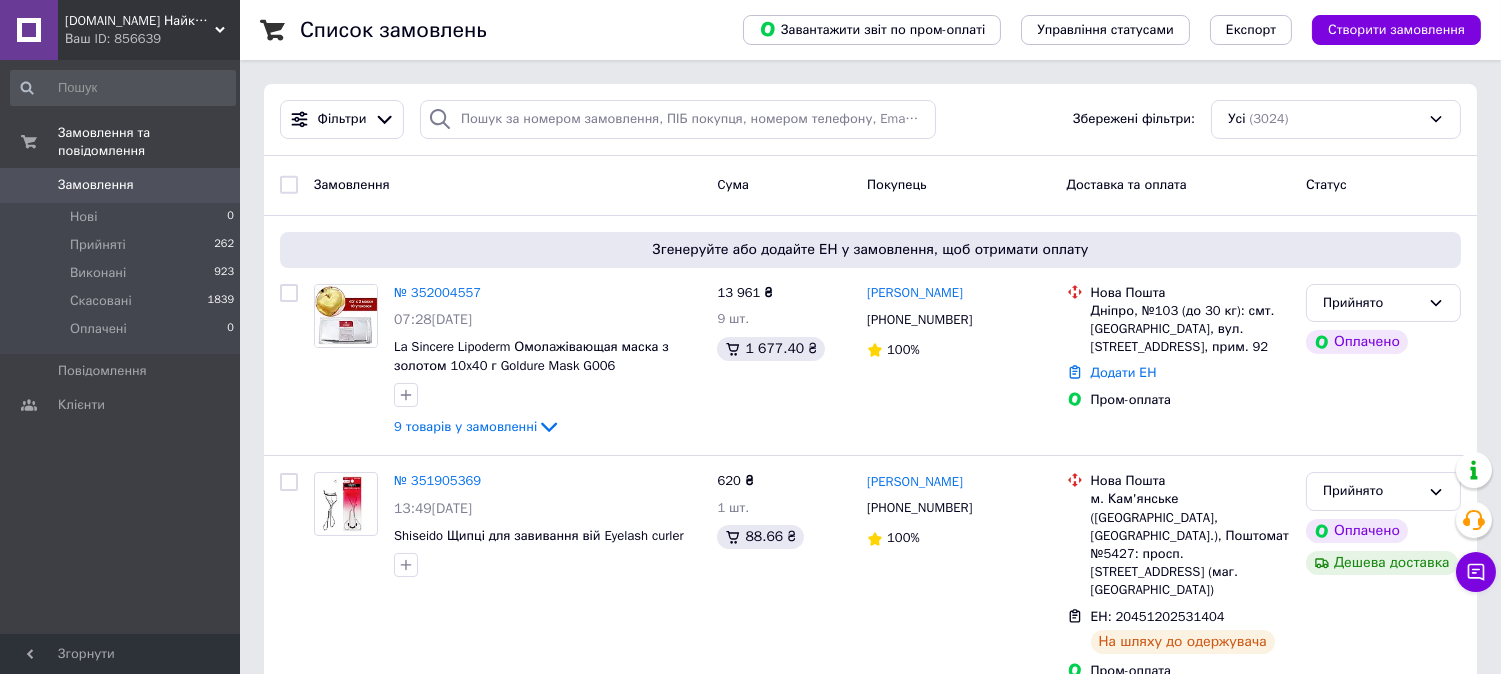 click on "Japan.ua Найкраще з Японії" at bounding box center [140, 21] 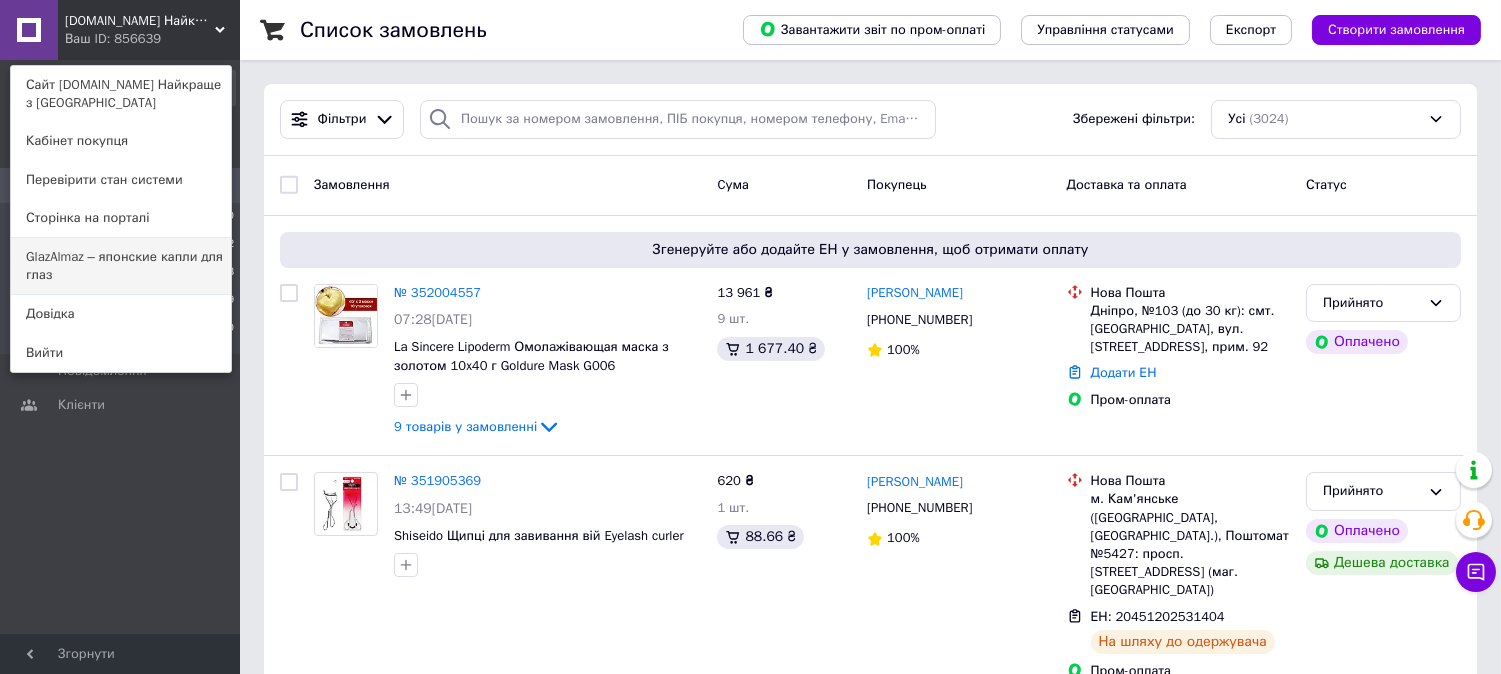click on "GlazAlmaz – японские капли для глаз" at bounding box center [121, 266] 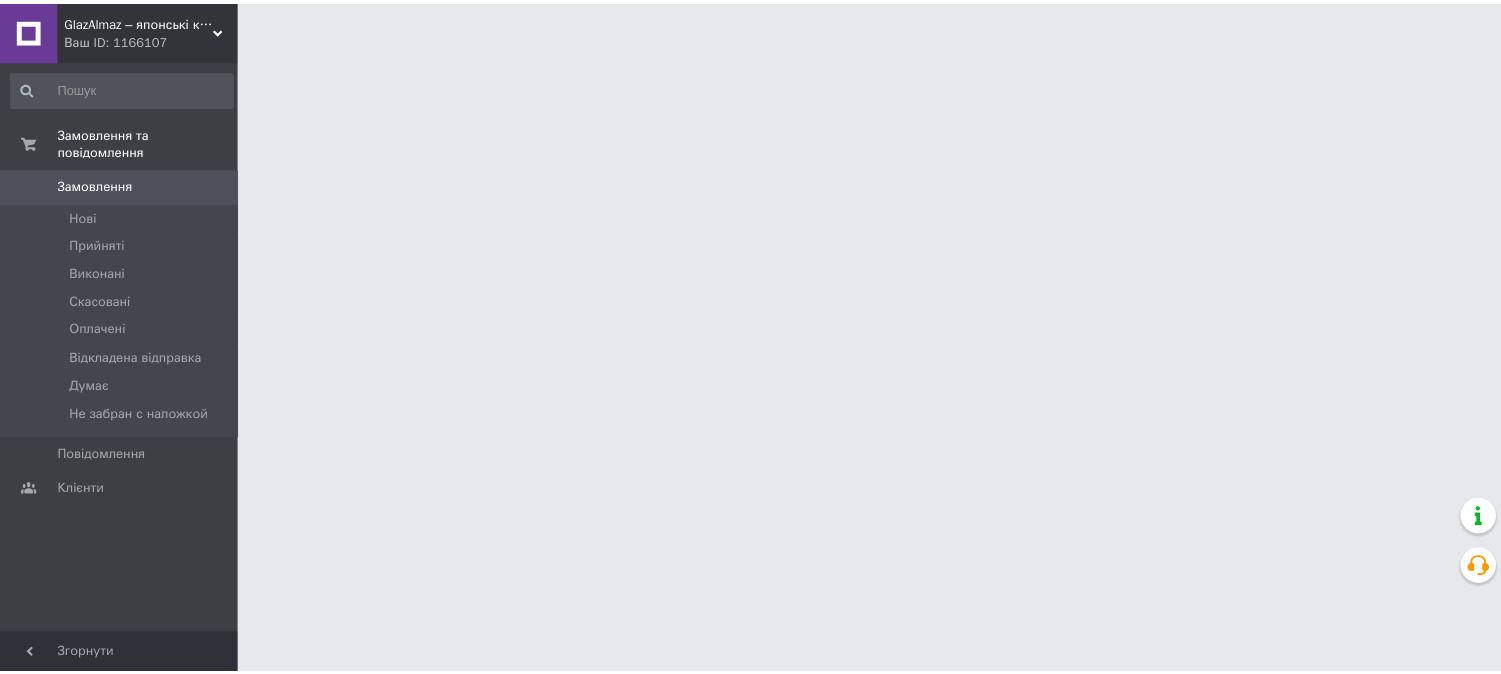 scroll, scrollTop: 0, scrollLeft: 0, axis: both 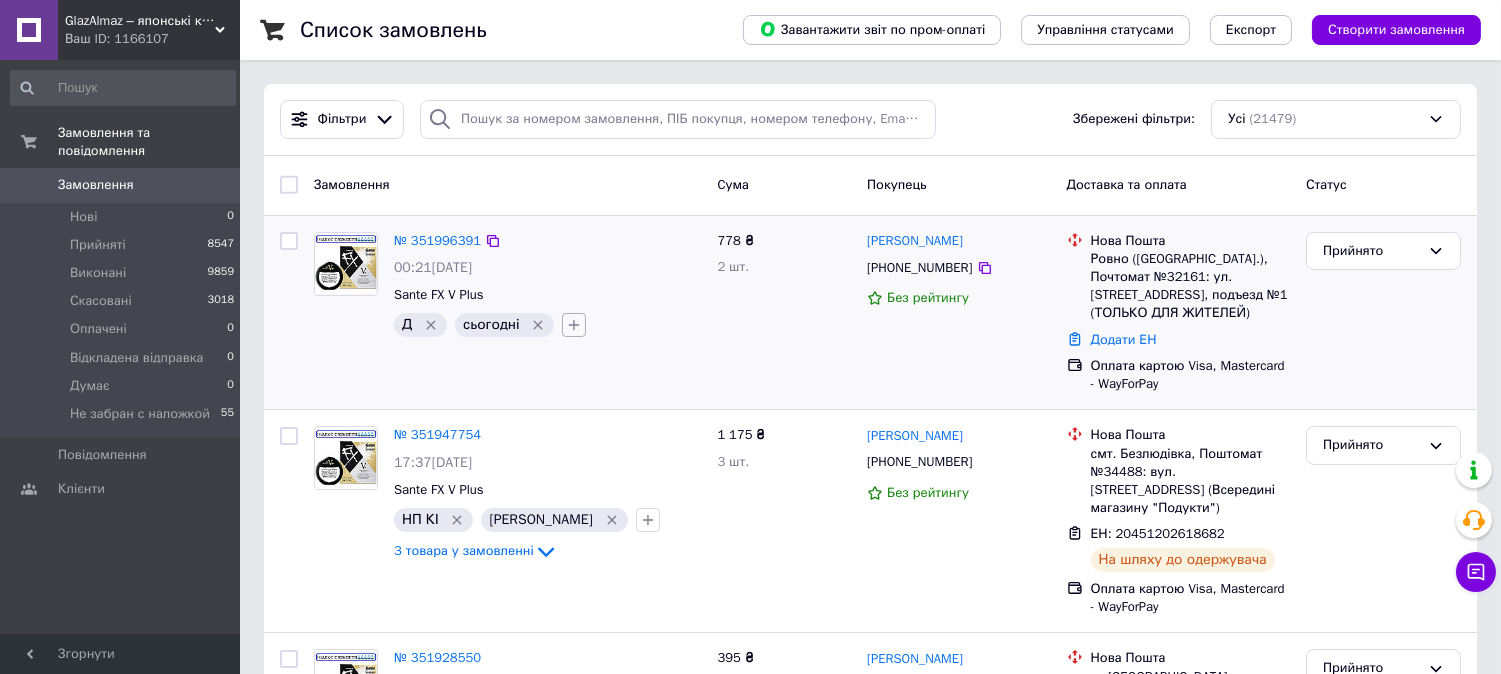 click 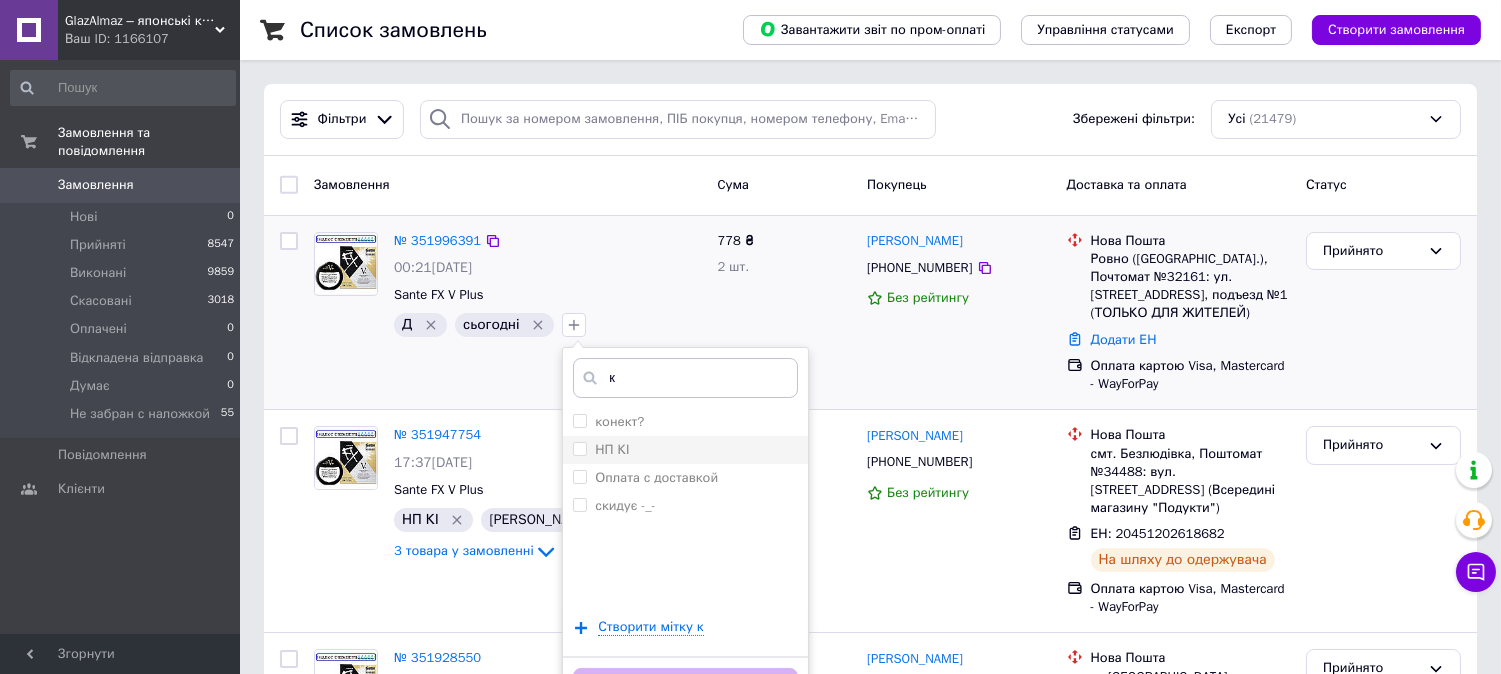 type on "к" 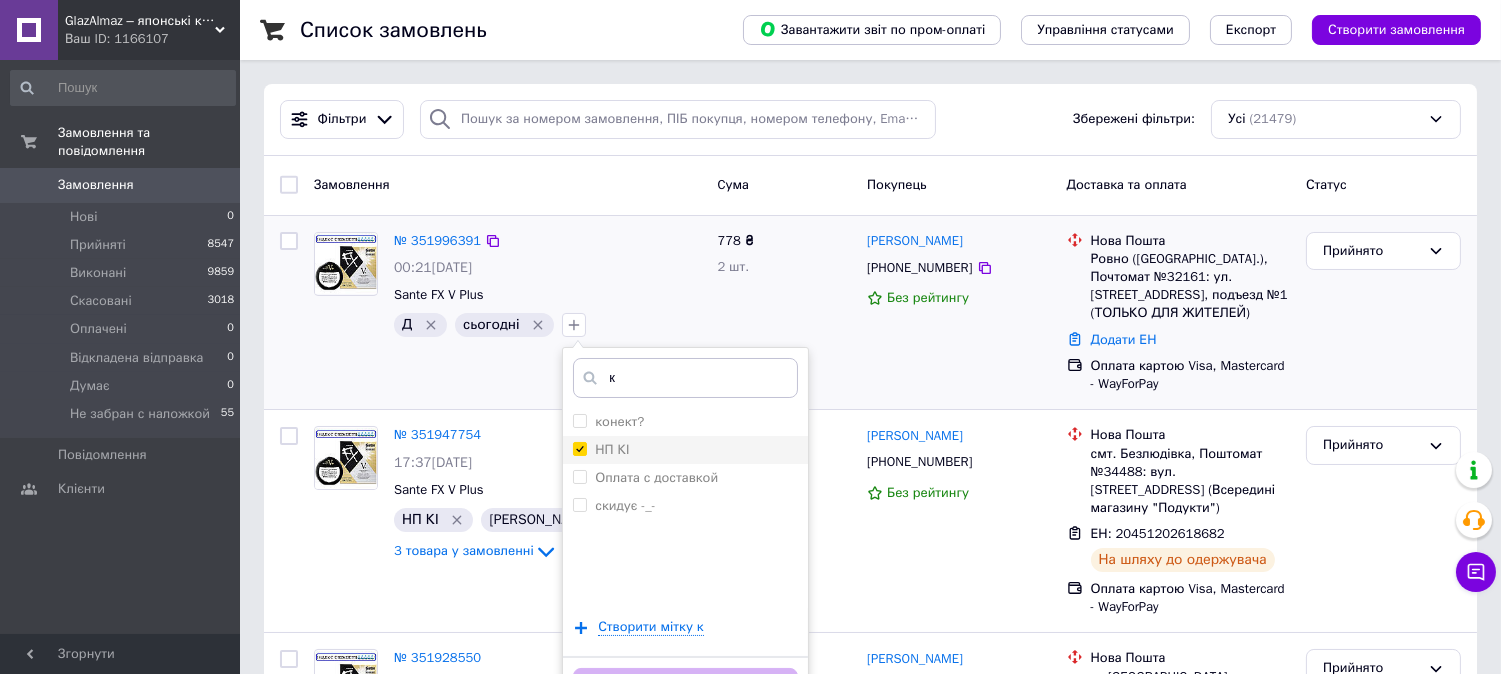 checkbox on "true" 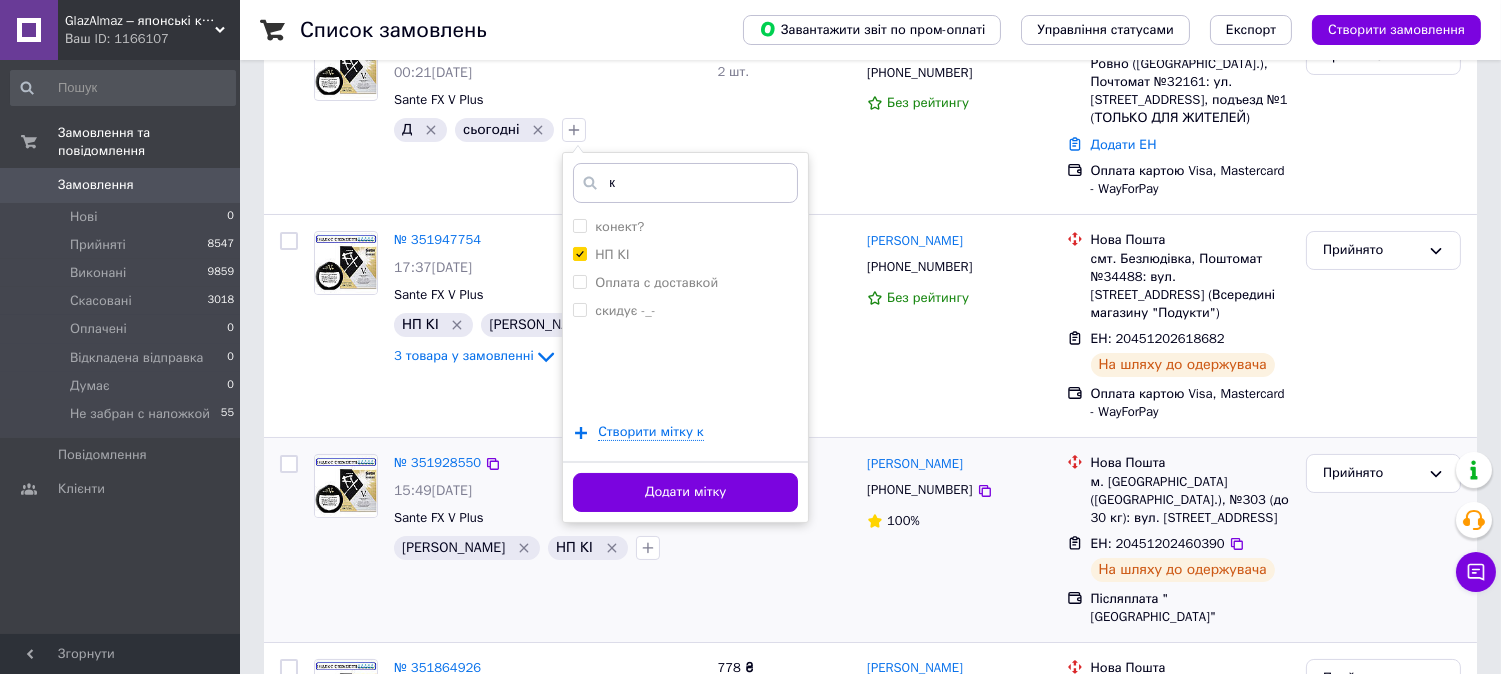 scroll, scrollTop: 222, scrollLeft: 0, axis: vertical 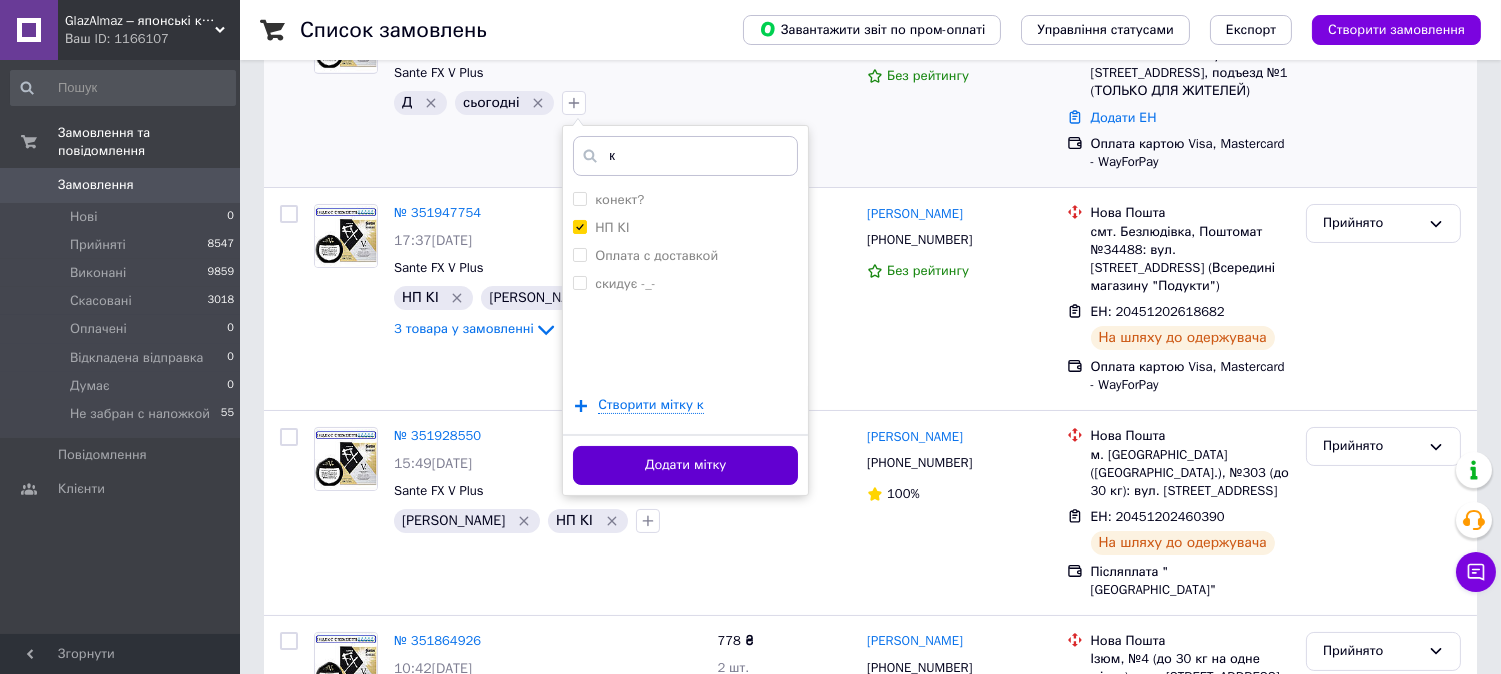 click on "Додати мітку" at bounding box center [685, 465] 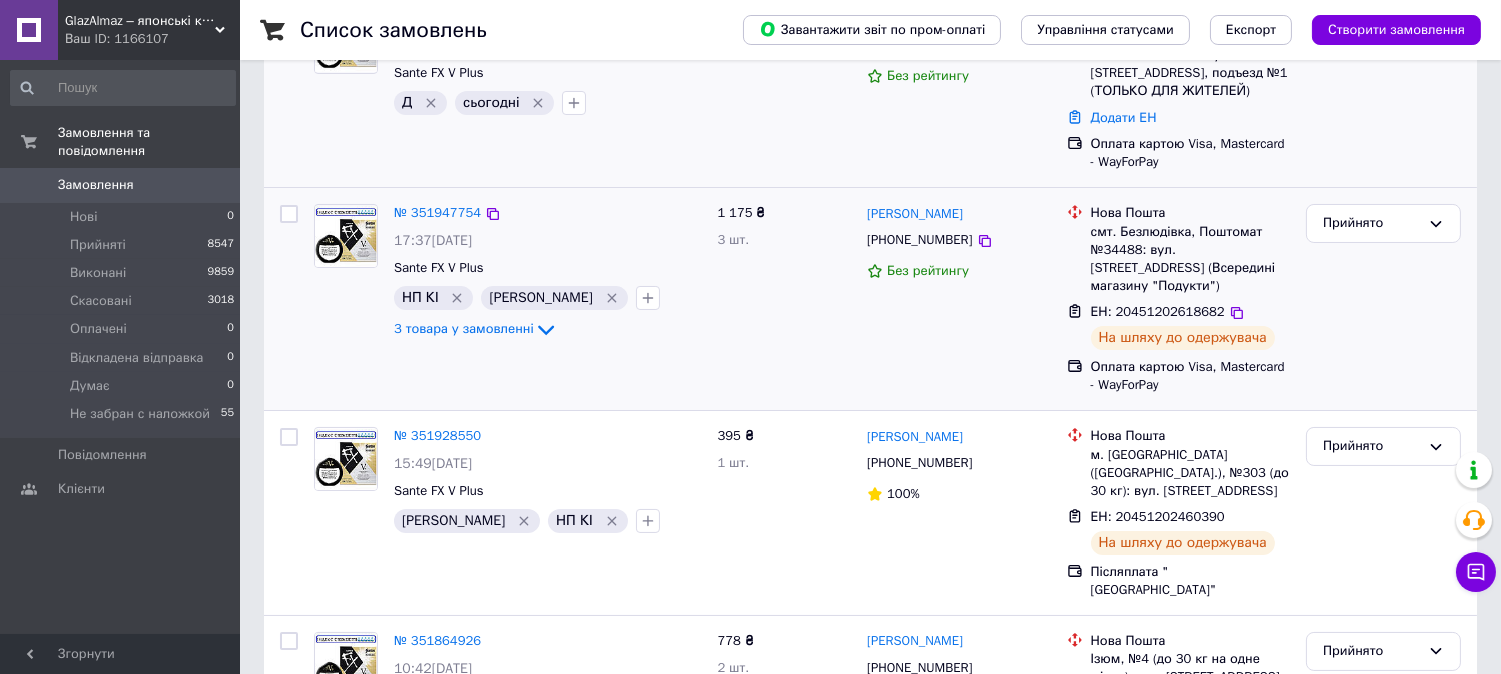 scroll, scrollTop: 0, scrollLeft: 0, axis: both 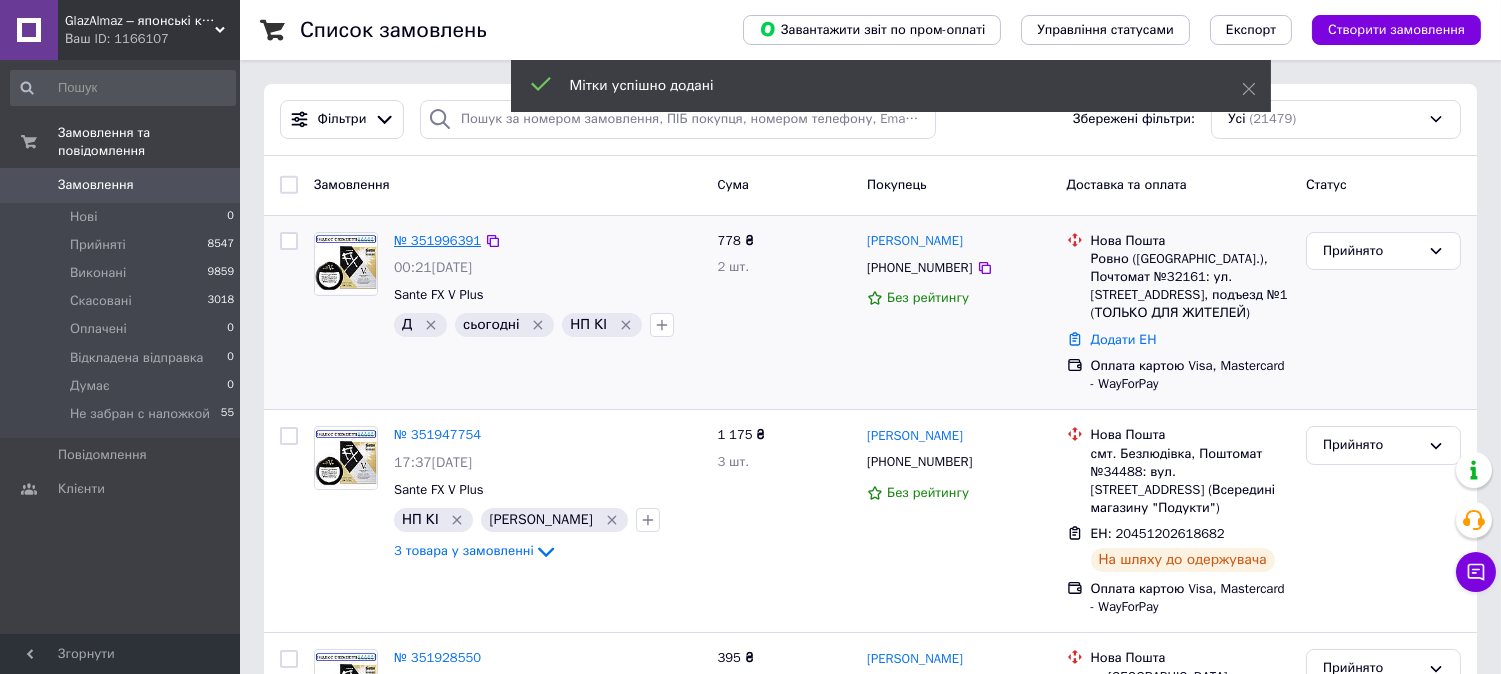click on "№ 351996391" at bounding box center (437, 240) 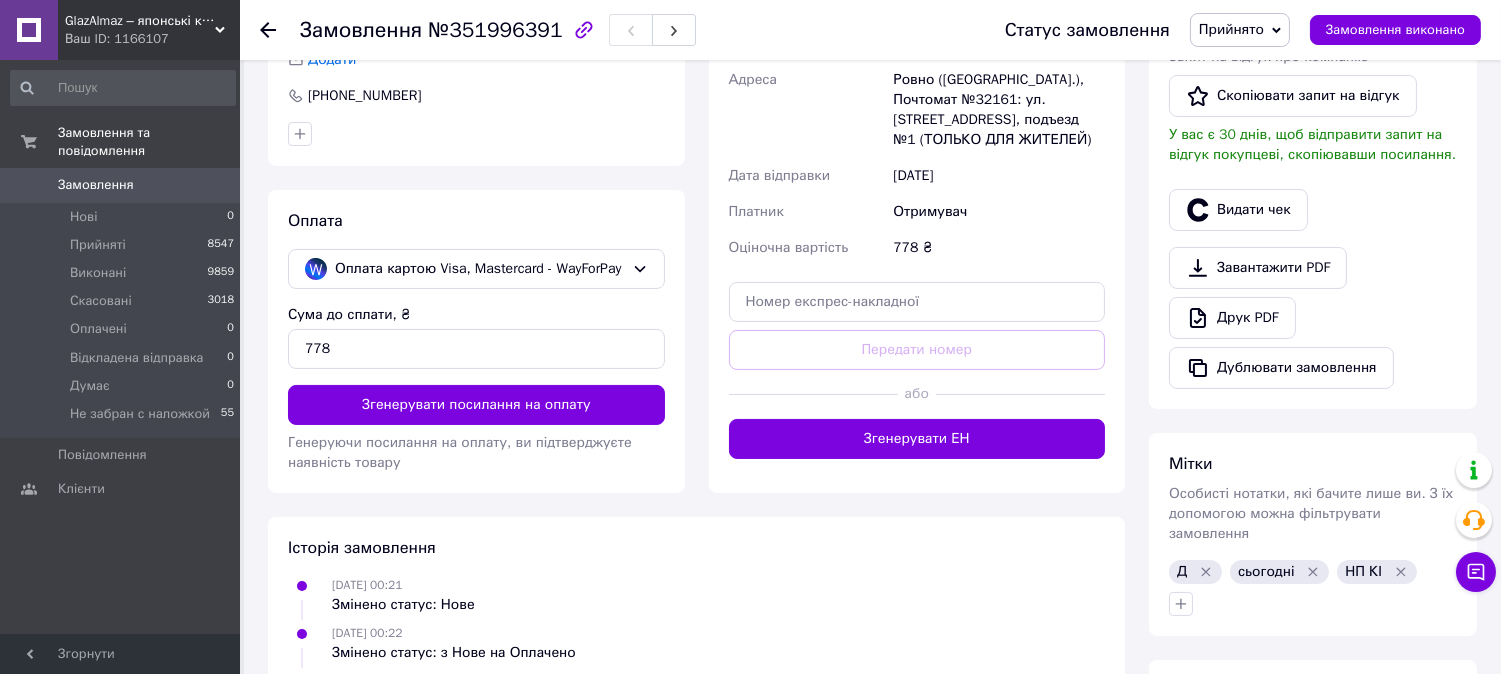 scroll, scrollTop: 568, scrollLeft: 0, axis: vertical 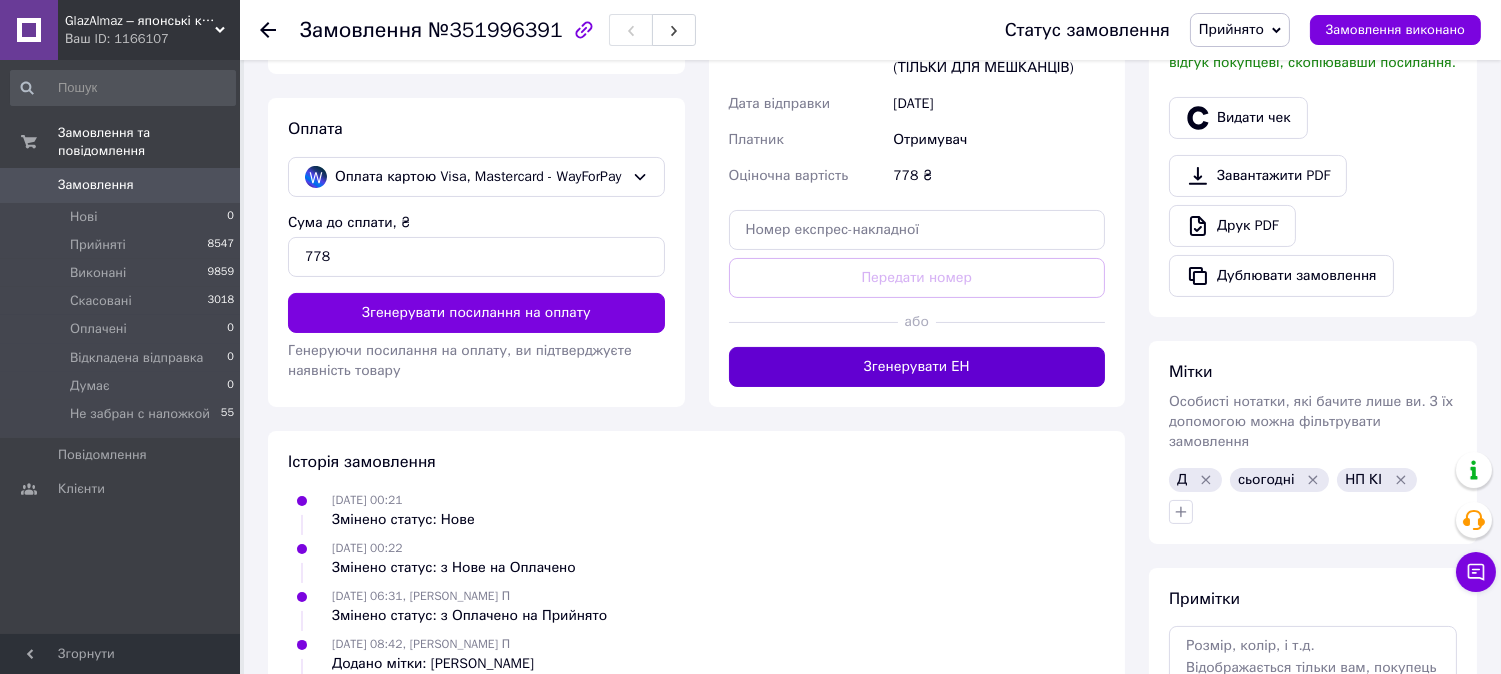 click on "Згенерувати ЕН" at bounding box center (917, 367) 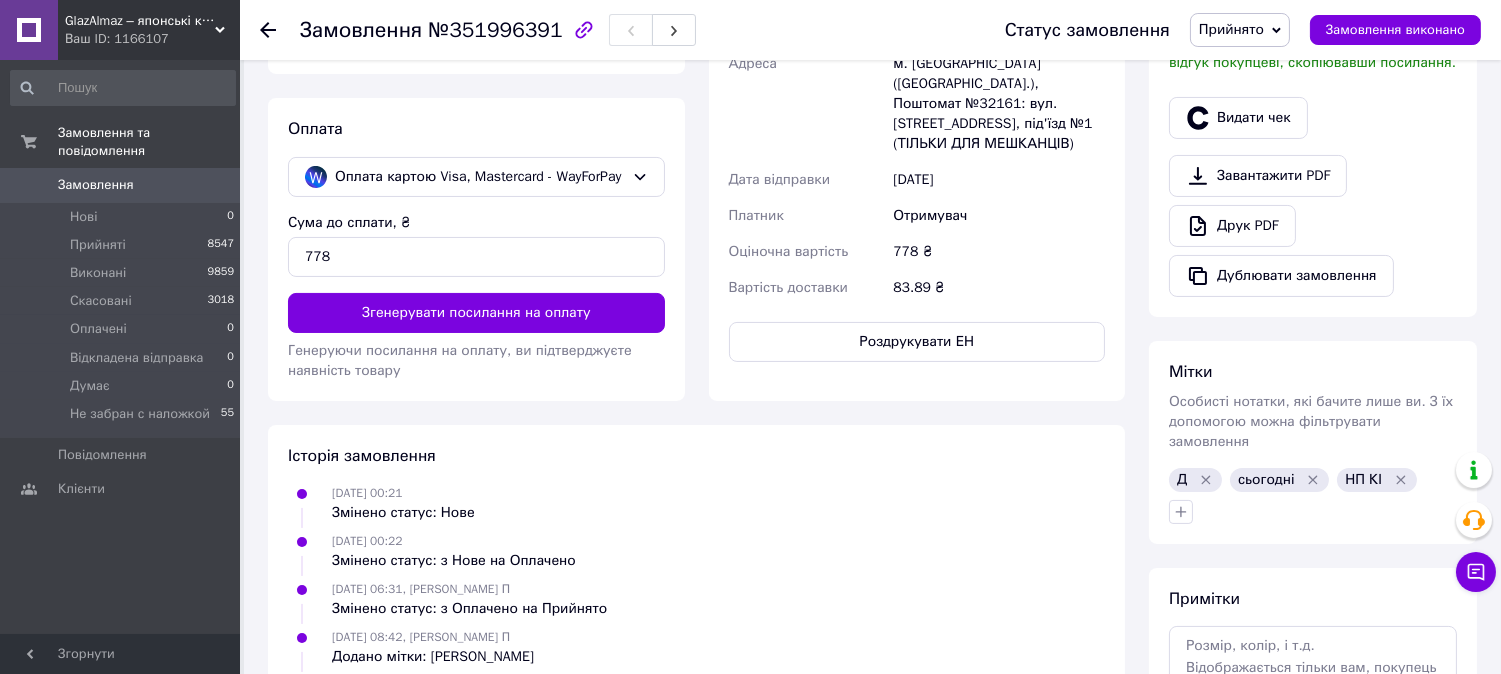 click 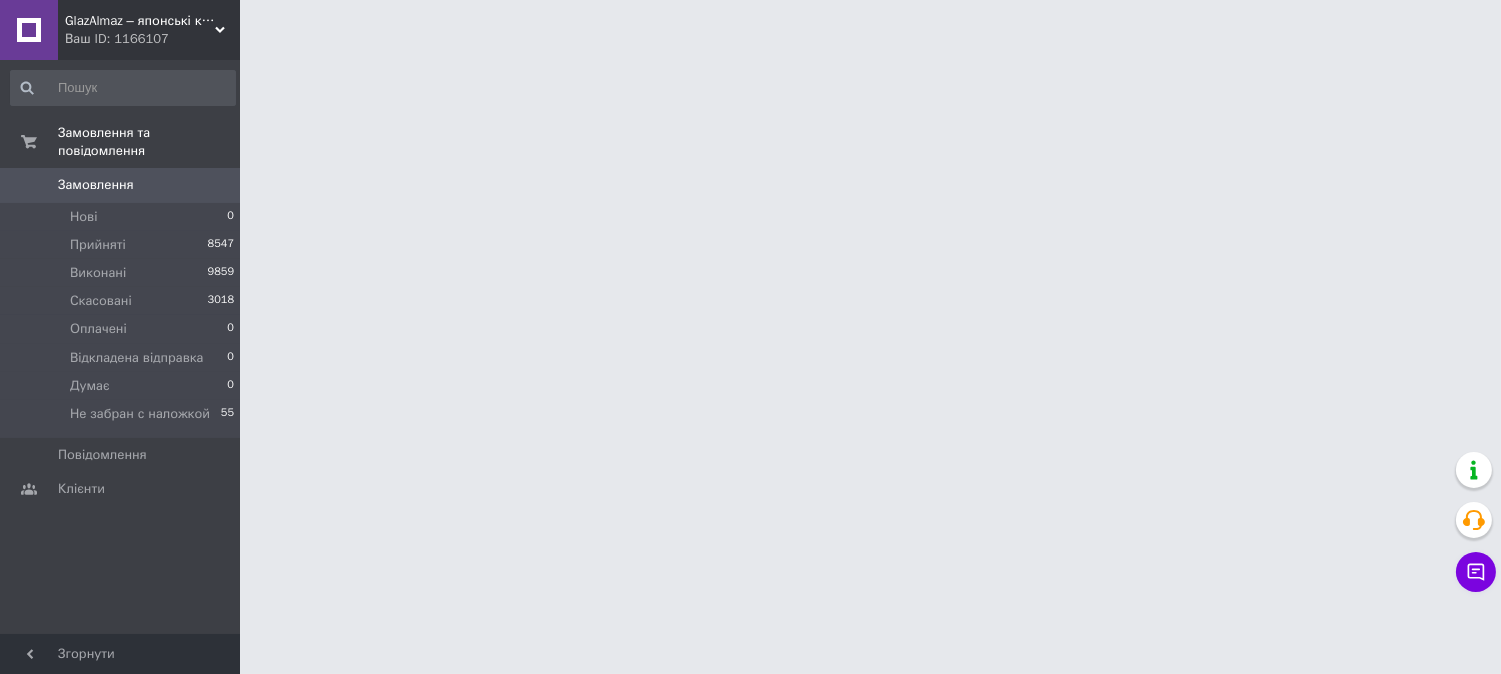 scroll, scrollTop: 0, scrollLeft: 0, axis: both 